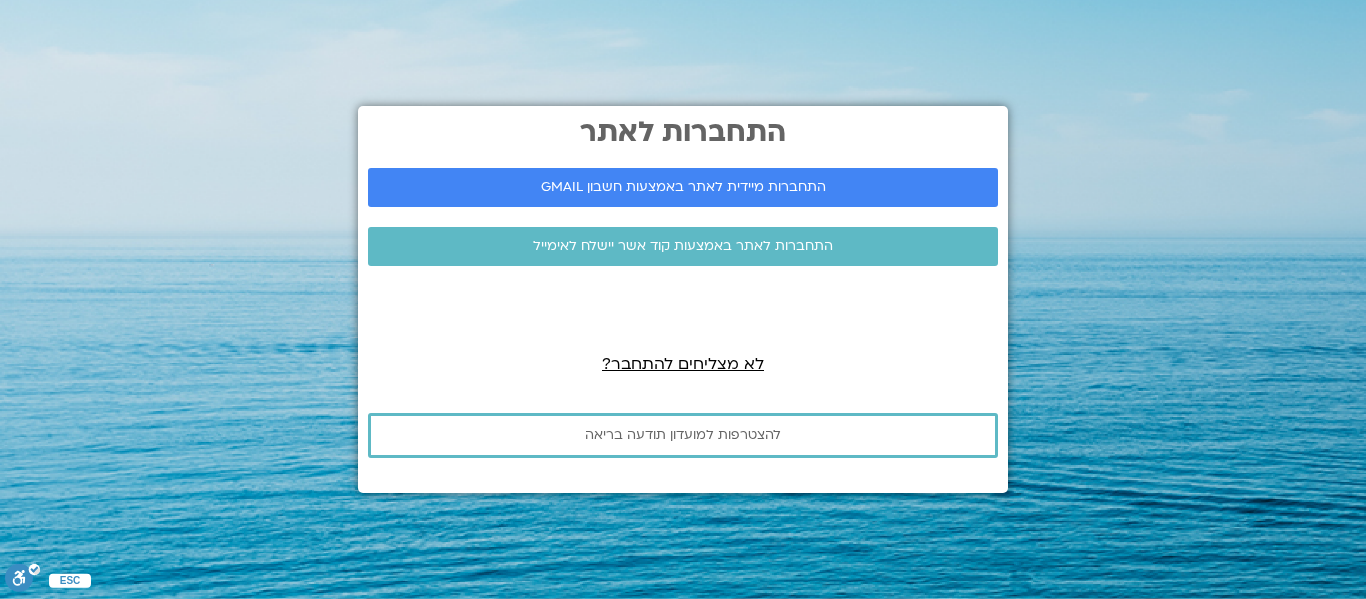 scroll, scrollTop: 0, scrollLeft: 0, axis: both 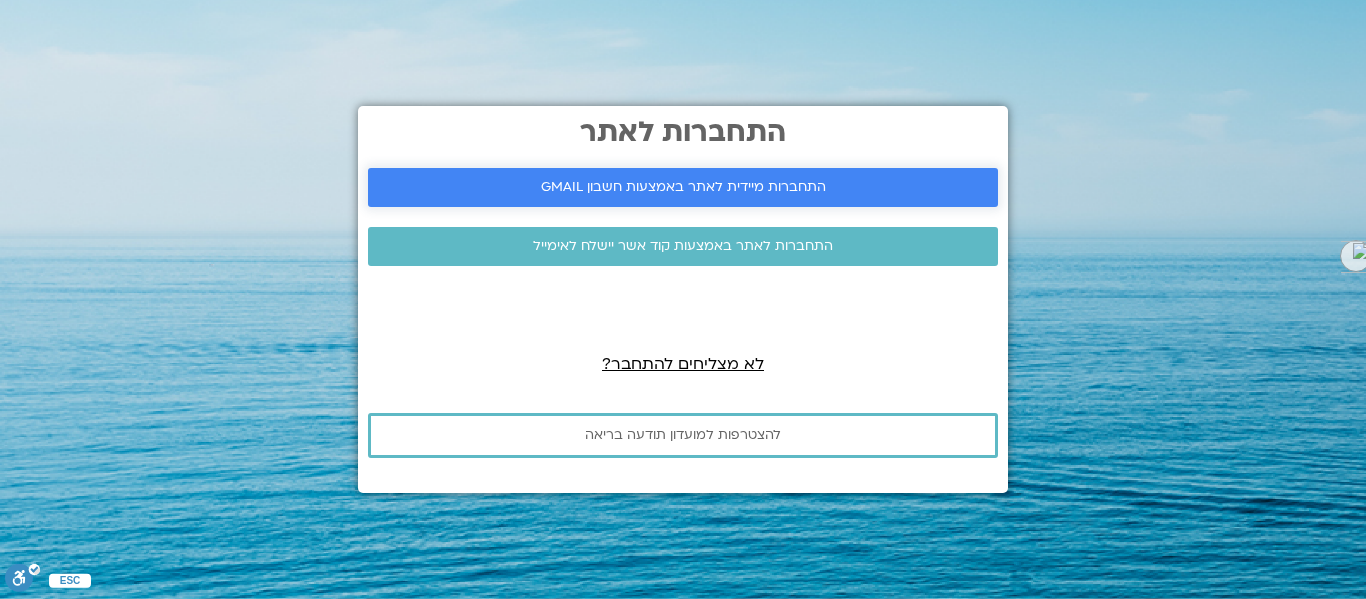 click on "התחברות מיידית לאתר באמצעות חשבון GMAIL" at bounding box center [683, 187] 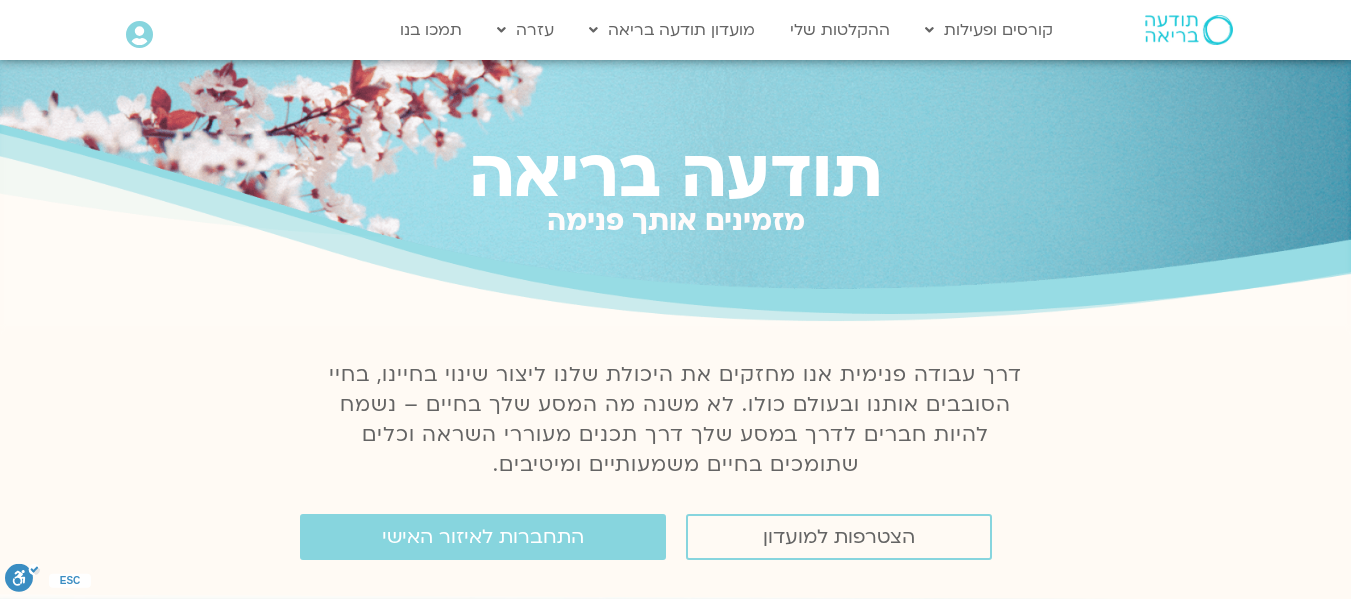 scroll, scrollTop: 0, scrollLeft: 0, axis: both 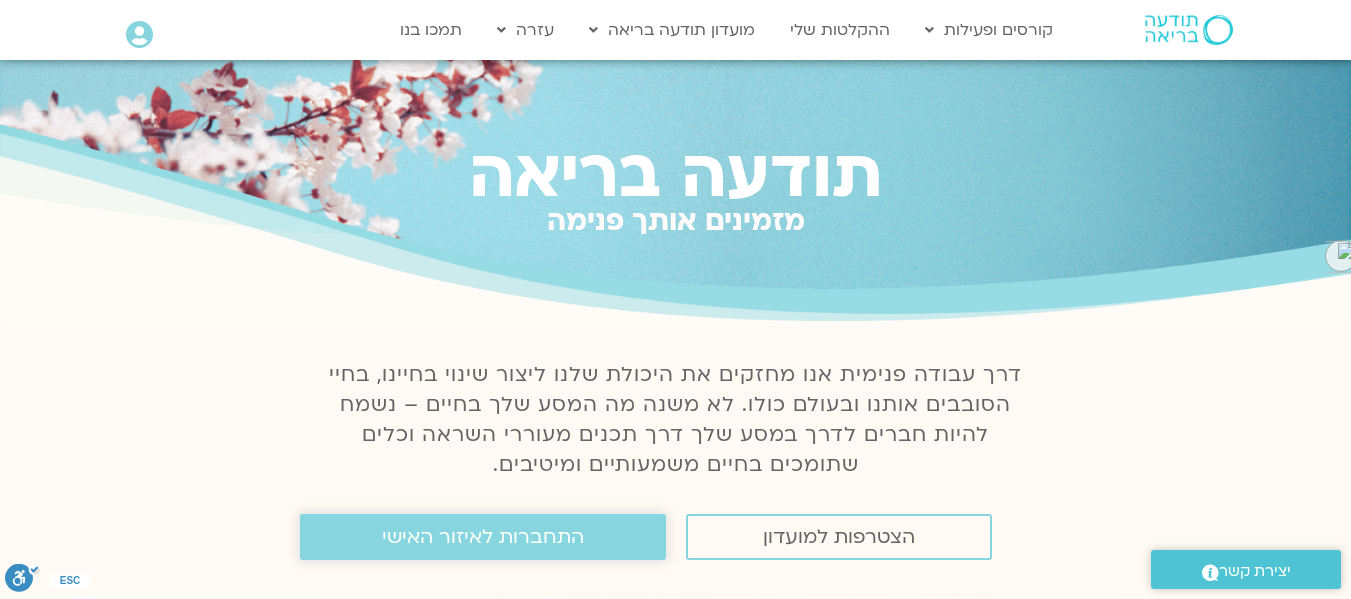 click on "התחברות לאיזור האישי" at bounding box center (483, 537) 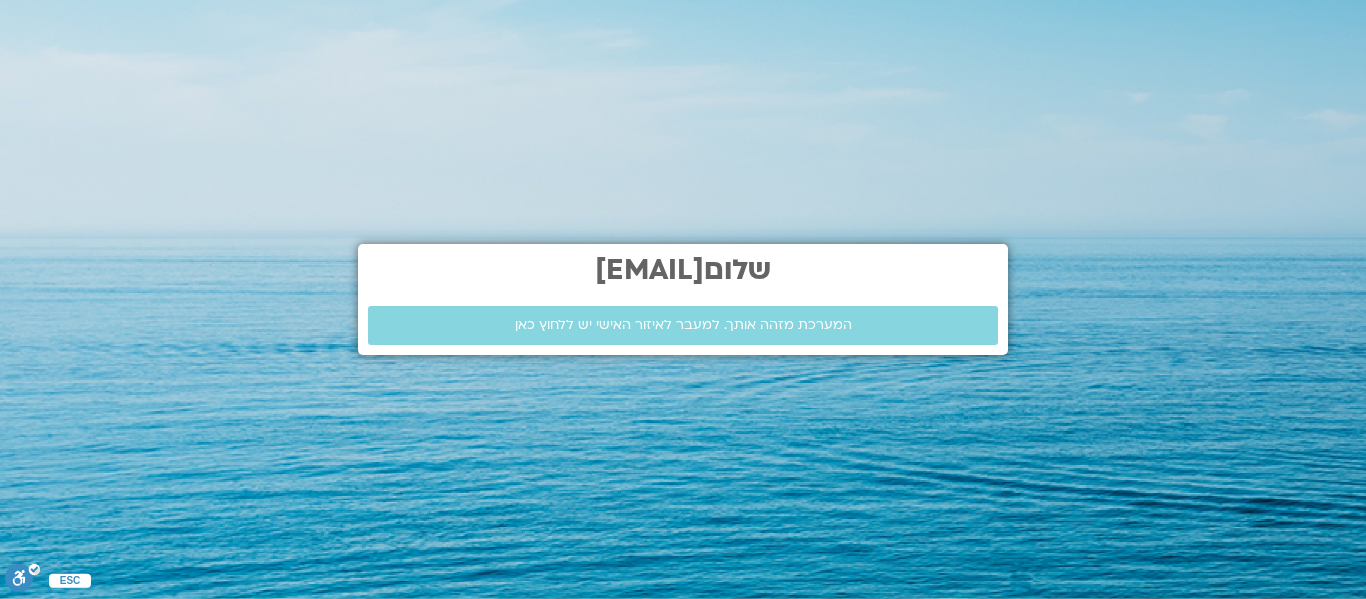 scroll, scrollTop: 0, scrollLeft: 0, axis: both 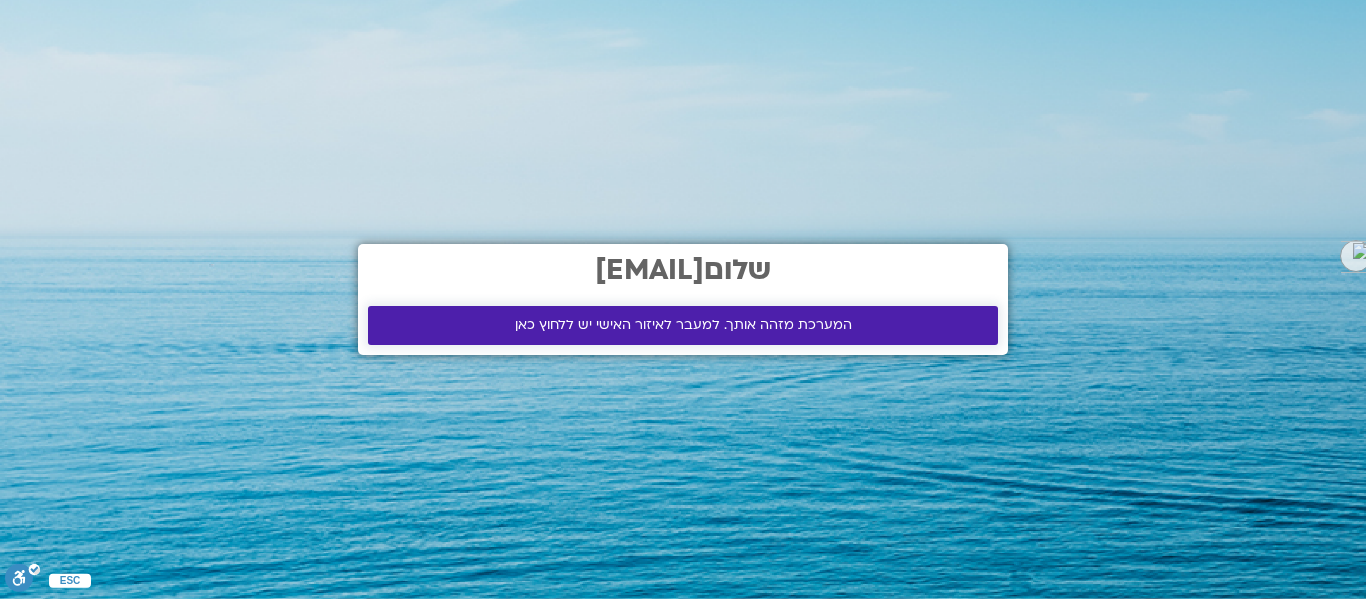 click on "המערכת מזהה אותך. למעבר לאיזור האישי יש ללחוץ כאן" at bounding box center [683, 325] 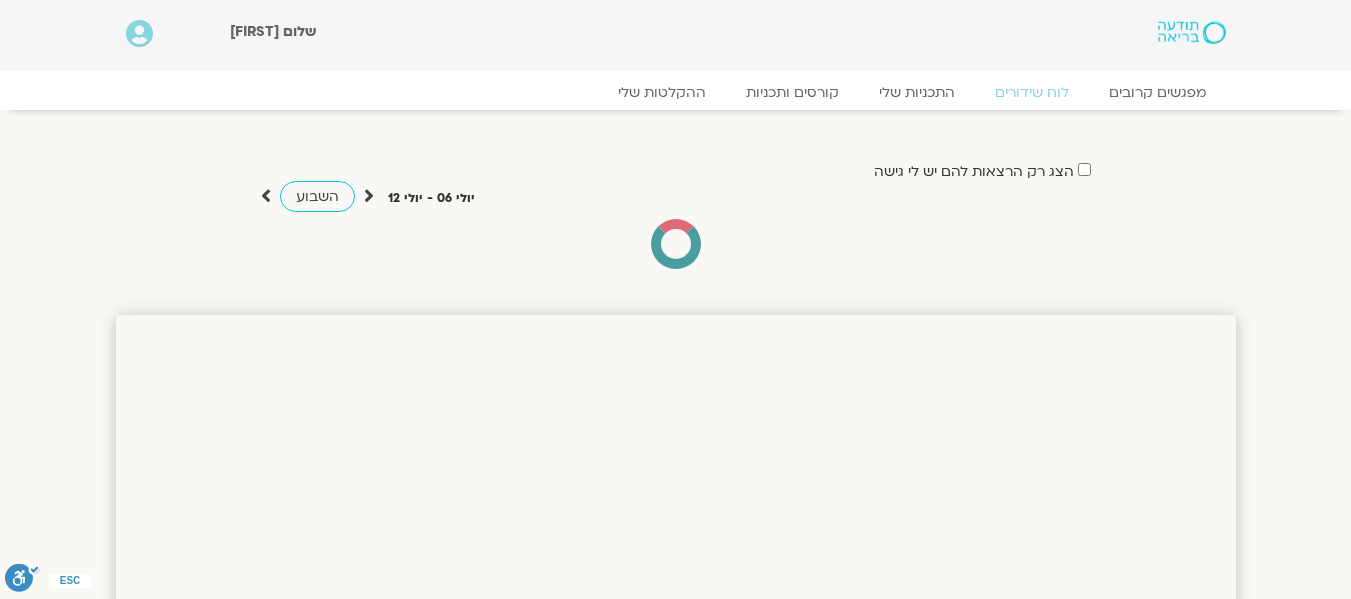 scroll, scrollTop: 0, scrollLeft: 0, axis: both 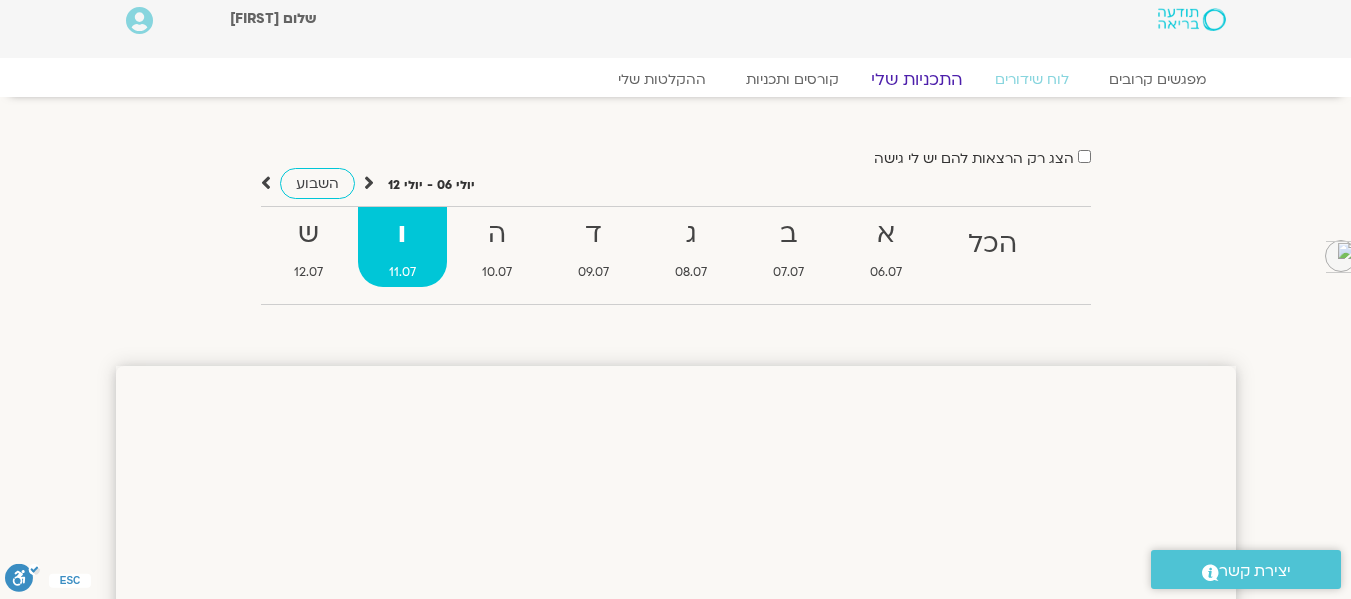 click on "התכניות שלי" 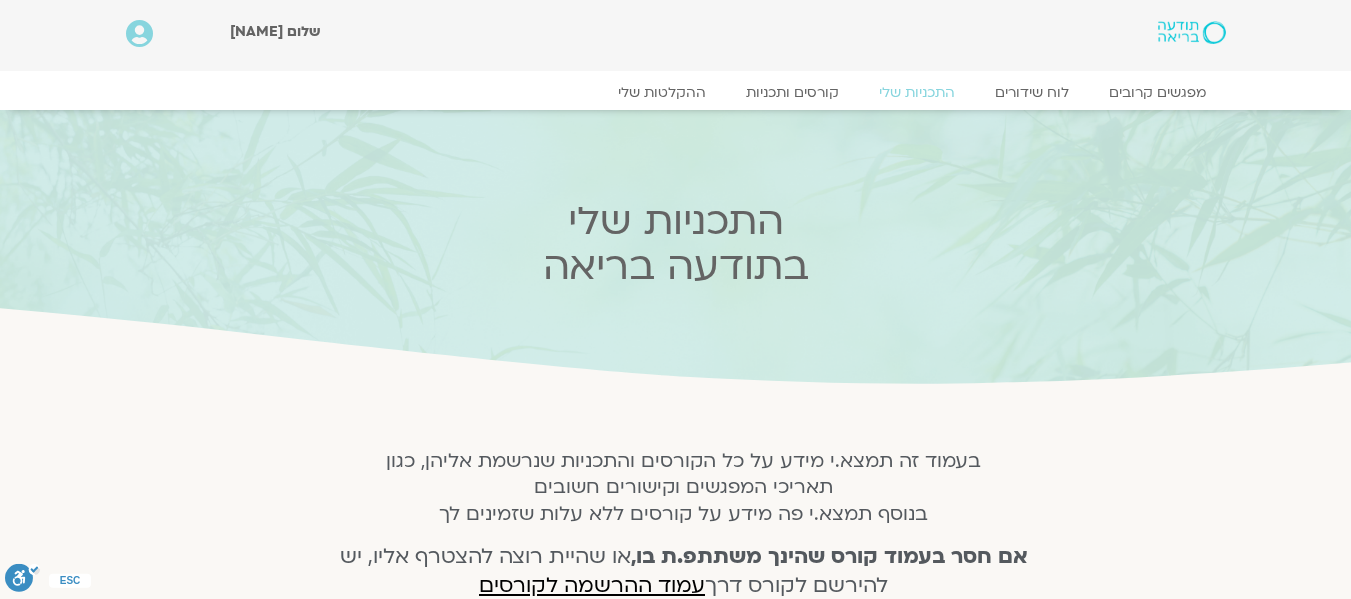 scroll, scrollTop: 0, scrollLeft: 0, axis: both 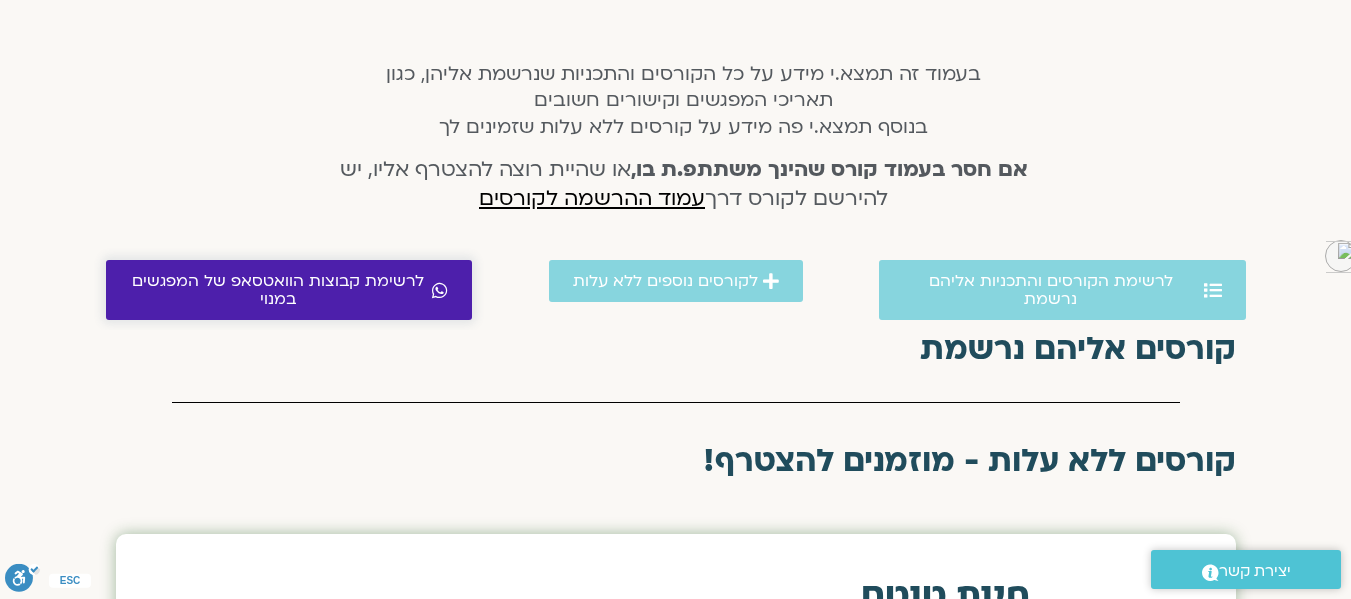 click on "לרשימת קבוצות הוואטסאפ של המפגשים במנוי" at bounding box center [279, 290] 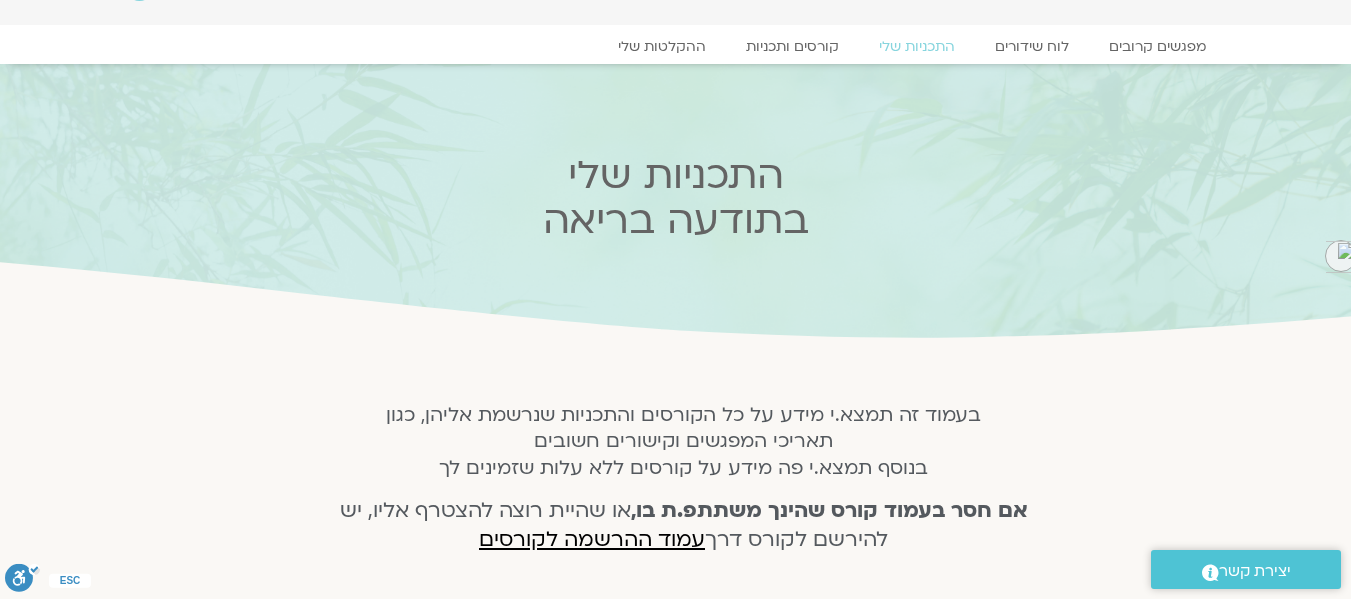 scroll, scrollTop: 45, scrollLeft: 0, axis: vertical 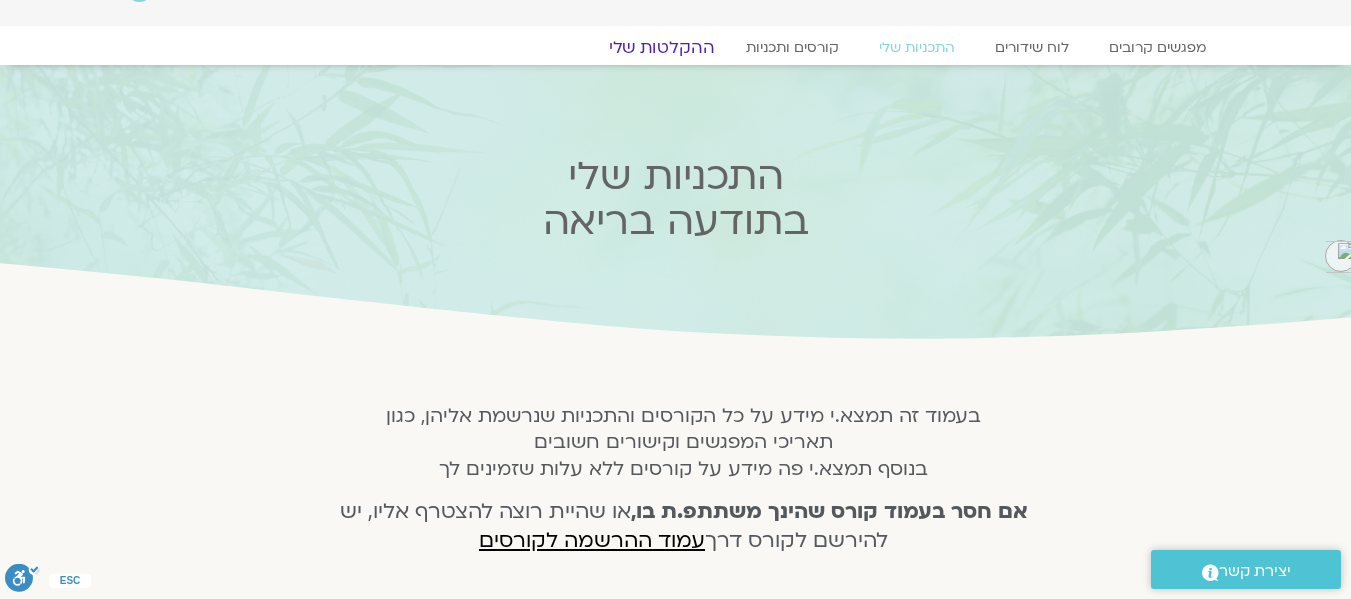 click on "ההקלטות שלי" 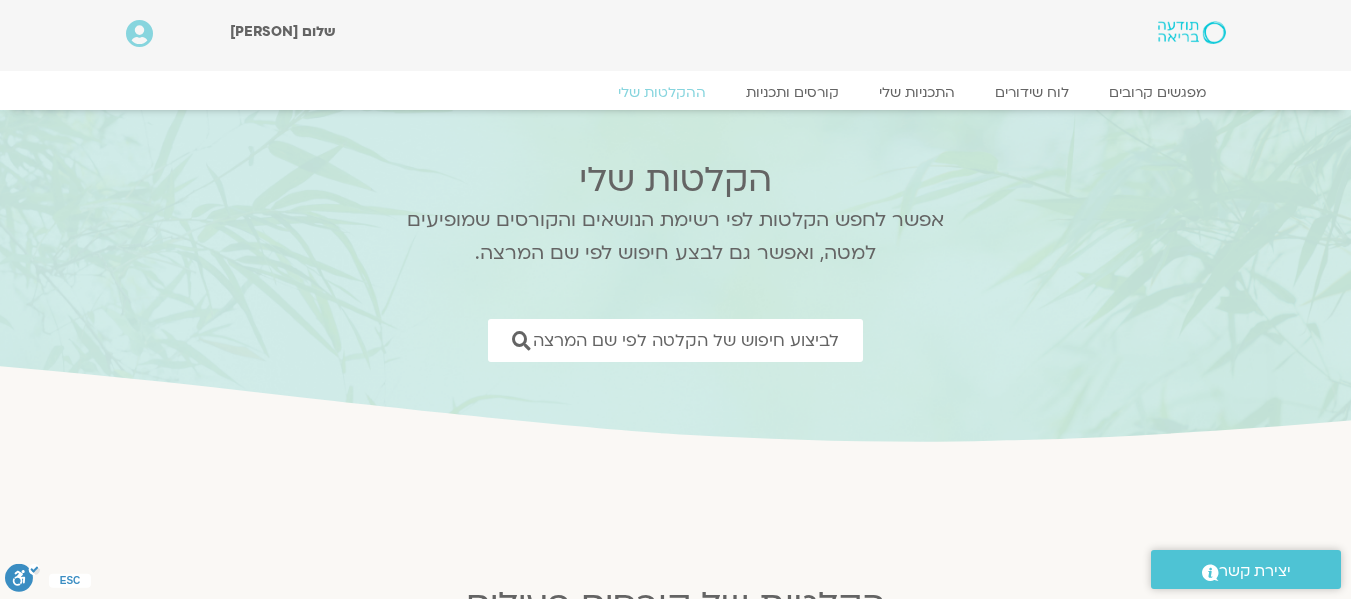 scroll, scrollTop: 0, scrollLeft: 0, axis: both 